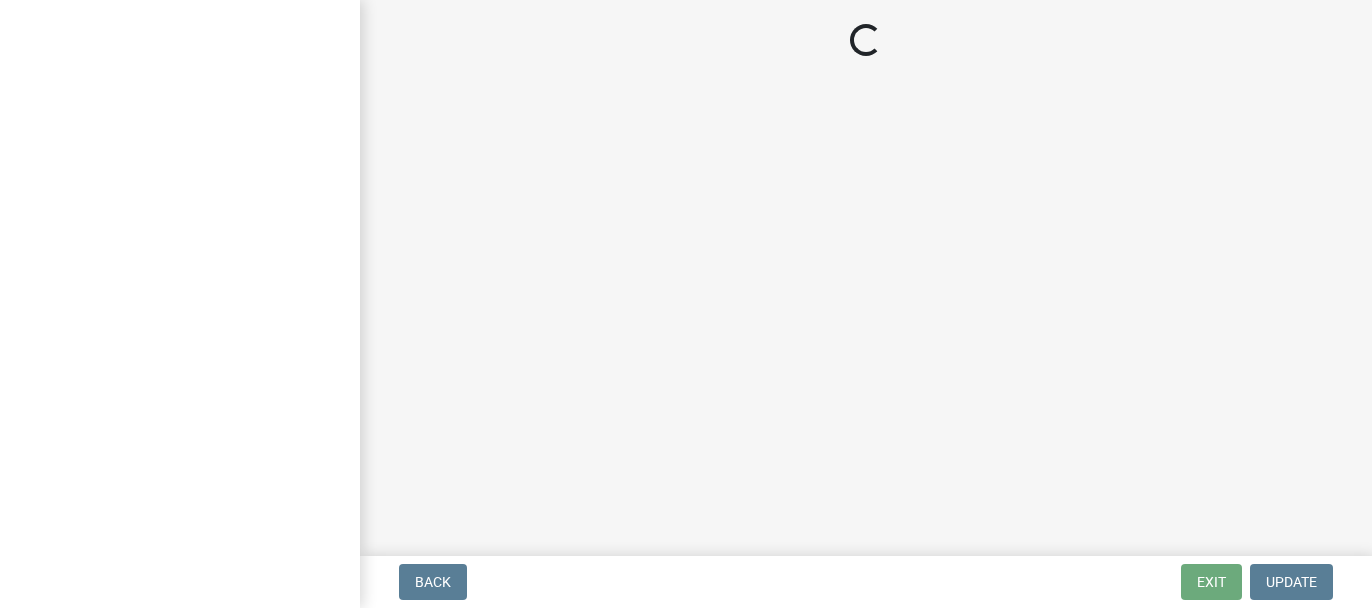 scroll, scrollTop: 0, scrollLeft: 0, axis: both 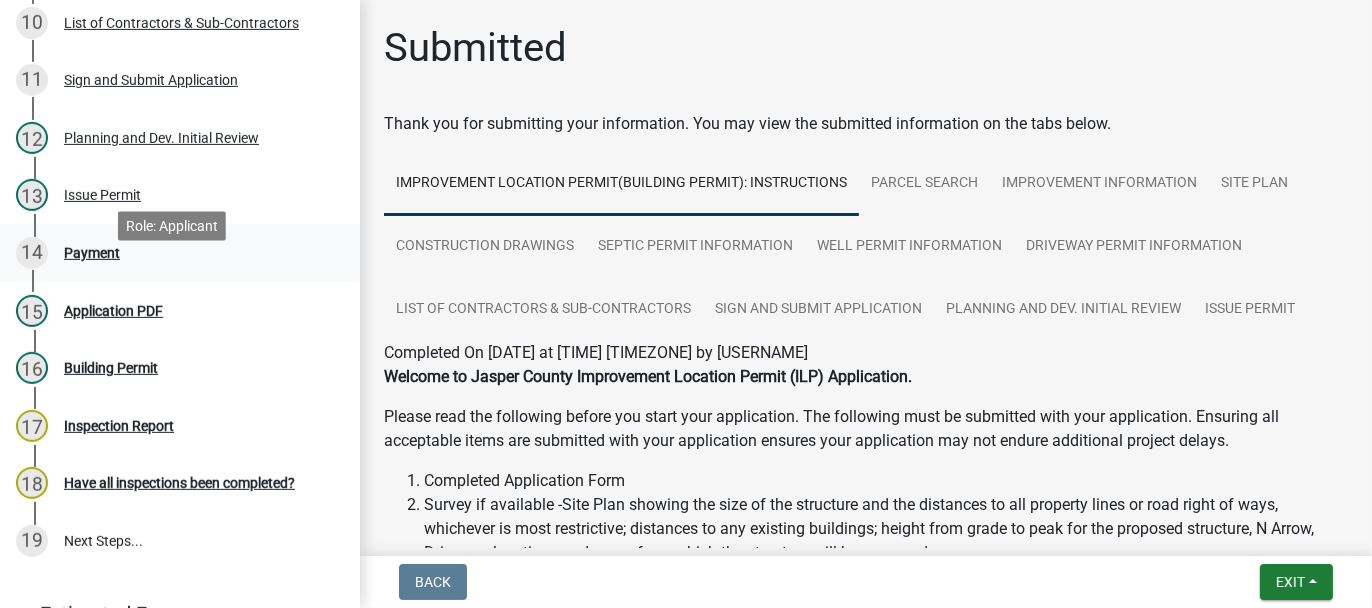 click on "Payment" at bounding box center [92, 253] 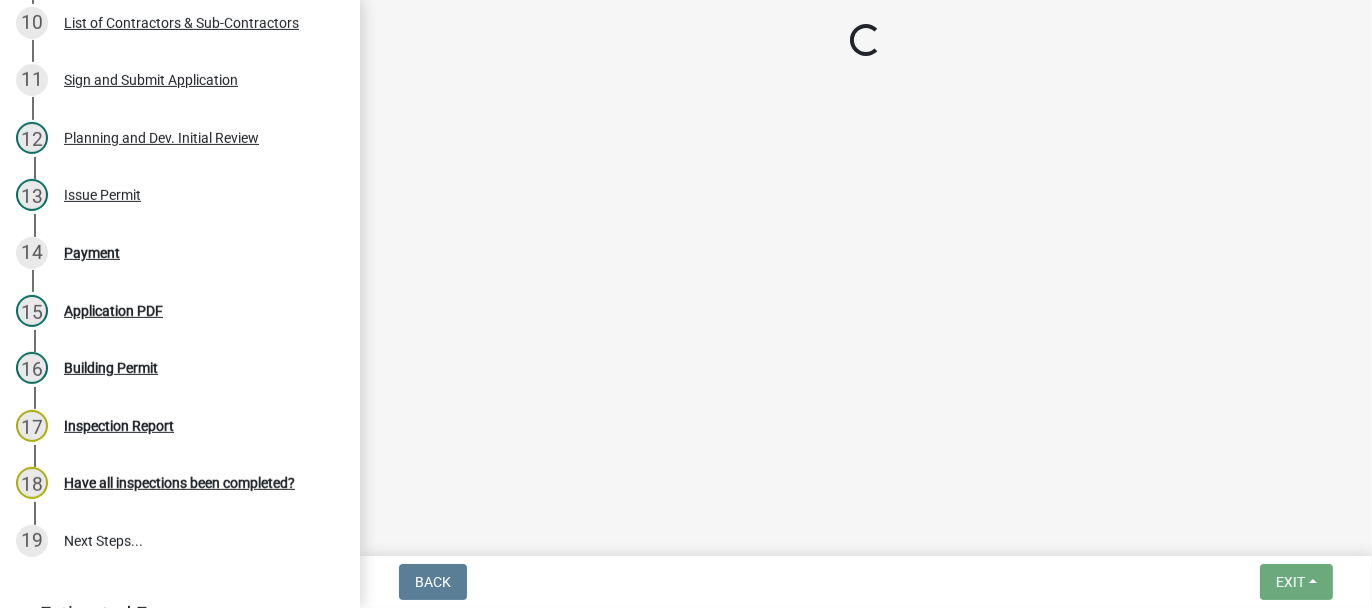 select on "3: 3" 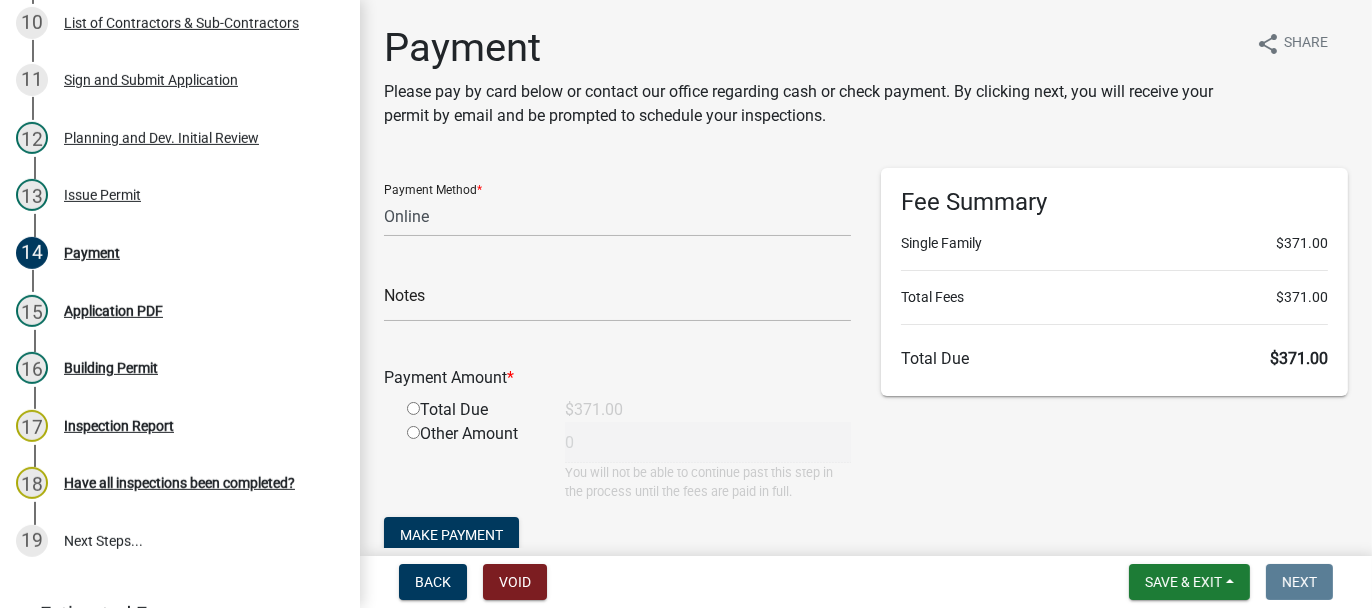 click 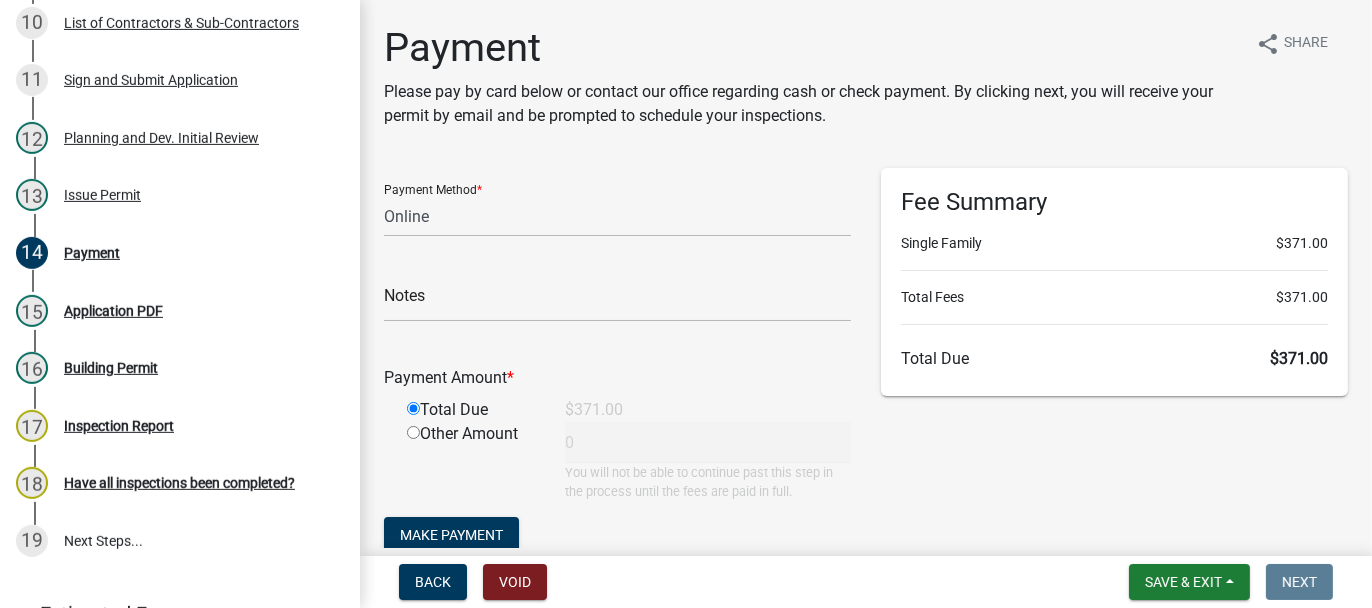 type on "371" 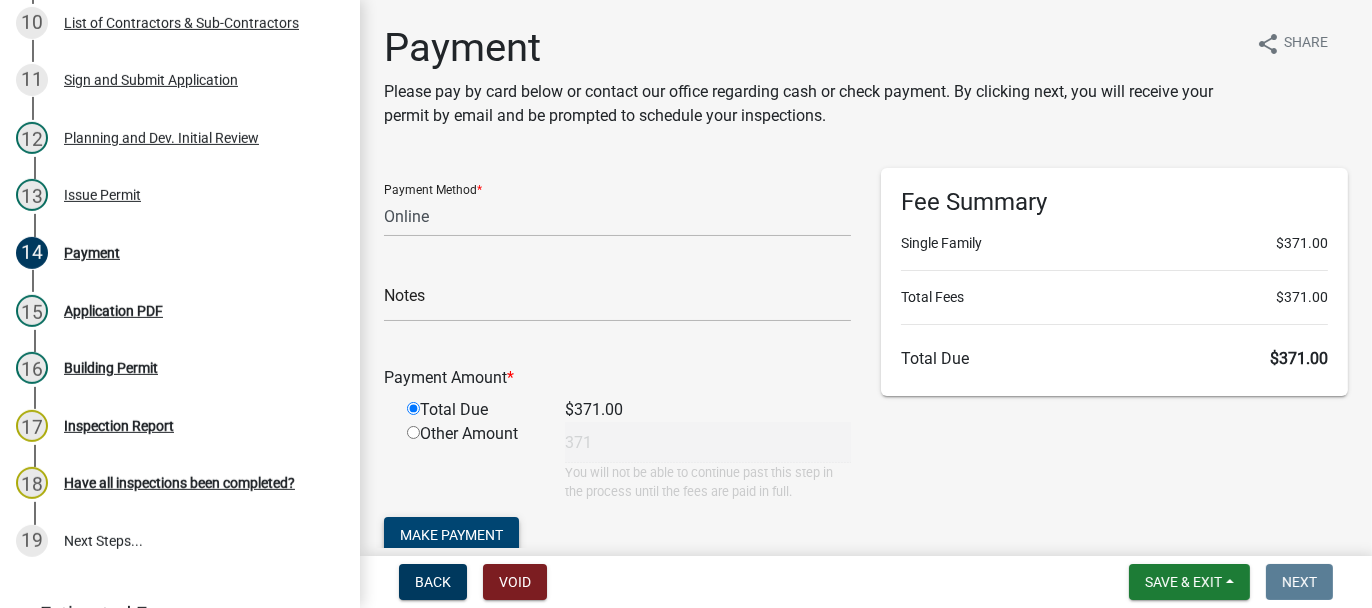 click on "Make Payment" 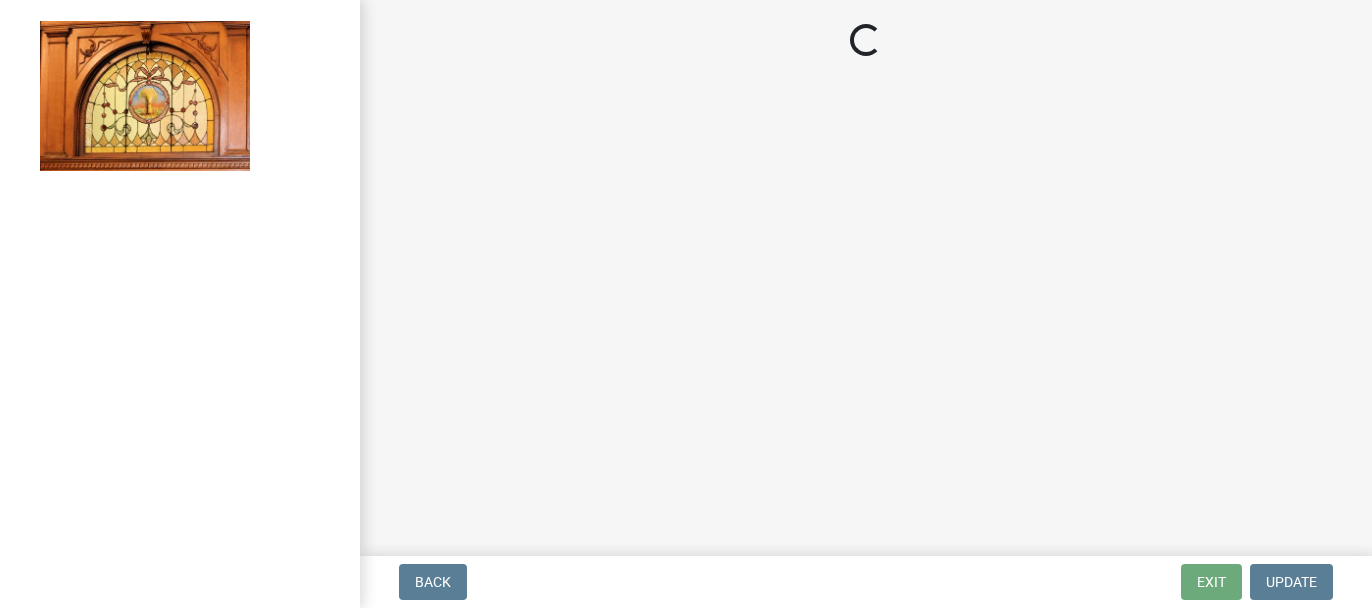 scroll, scrollTop: 0, scrollLeft: 0, axis: both 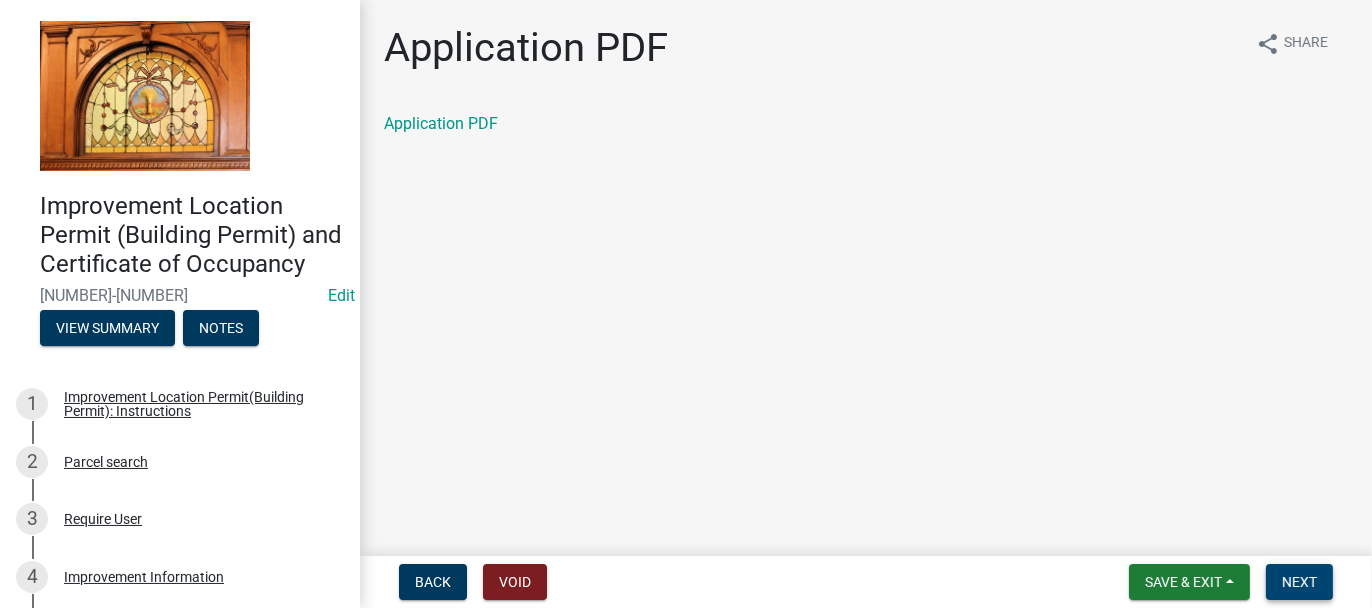 click on "Next" at bounding box center (1299, 582) 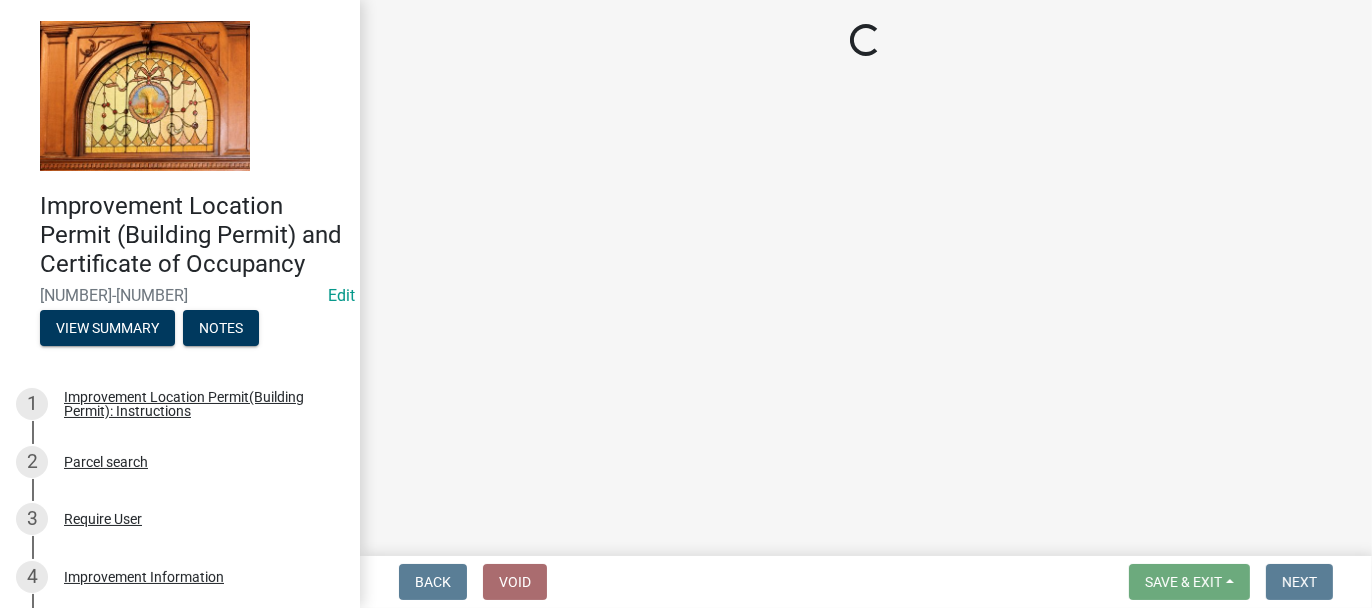 select on "62bb873c-c571-4454-ac8a-8c216551e2a3" 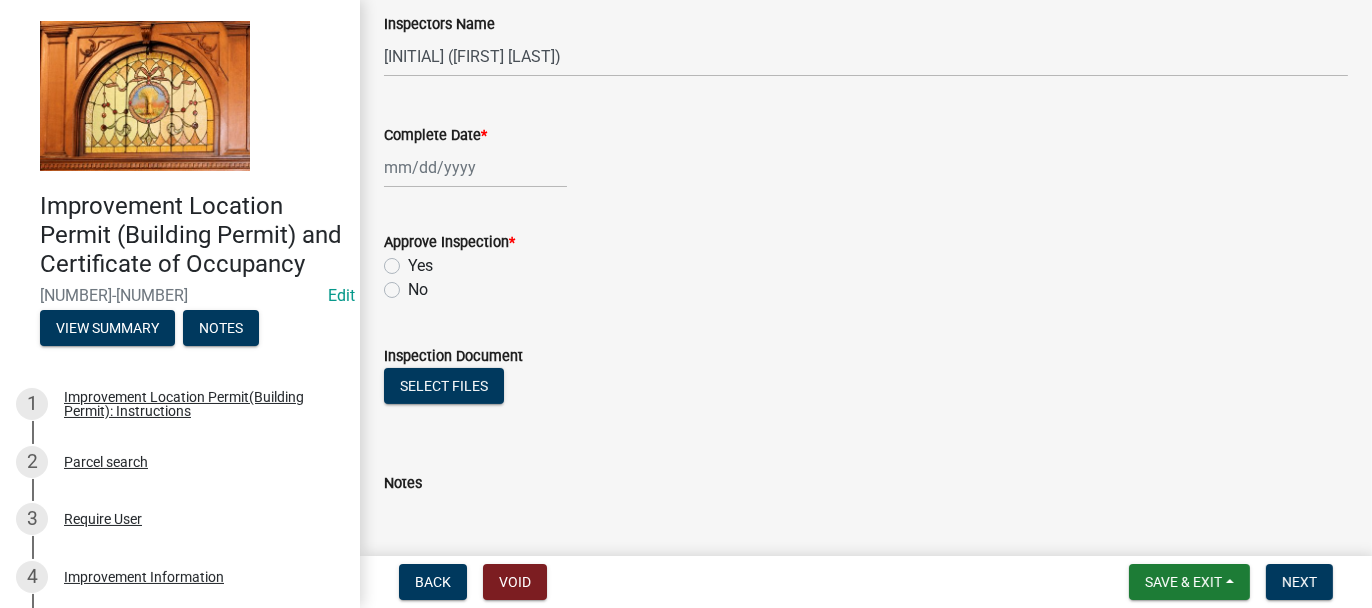 scroll, scrollTop: 400, scrollLeft: 0, axis: vertical 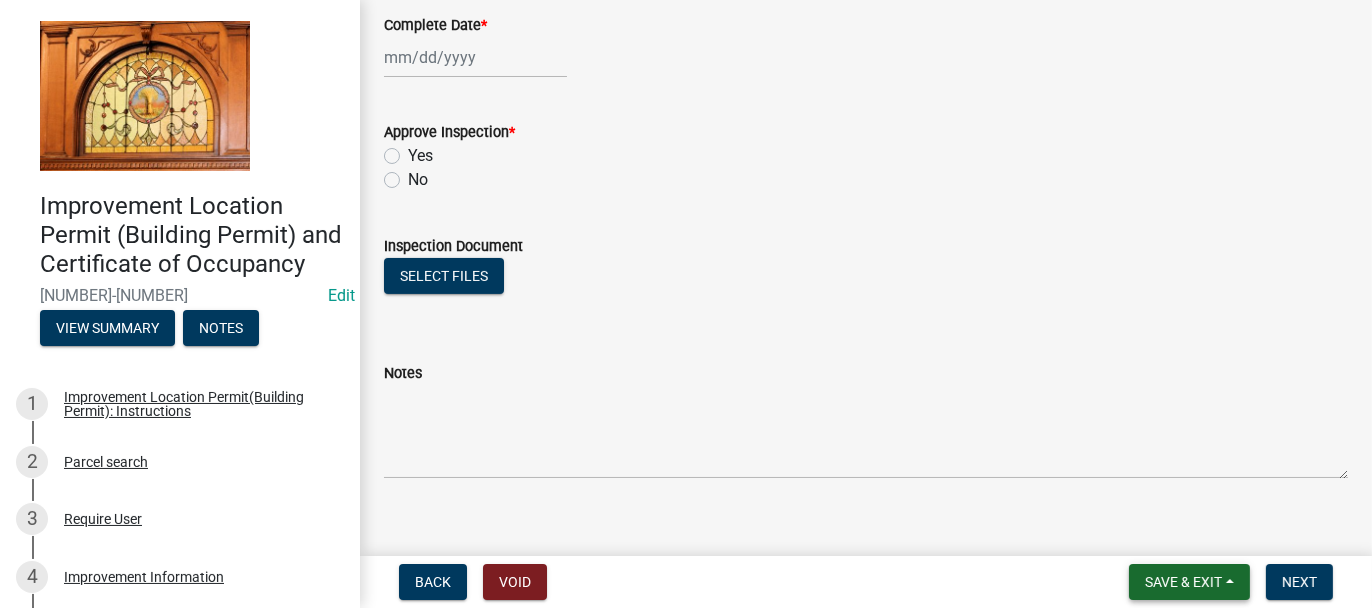 click on "Save & Exit" at bounding box center [1183, 582] 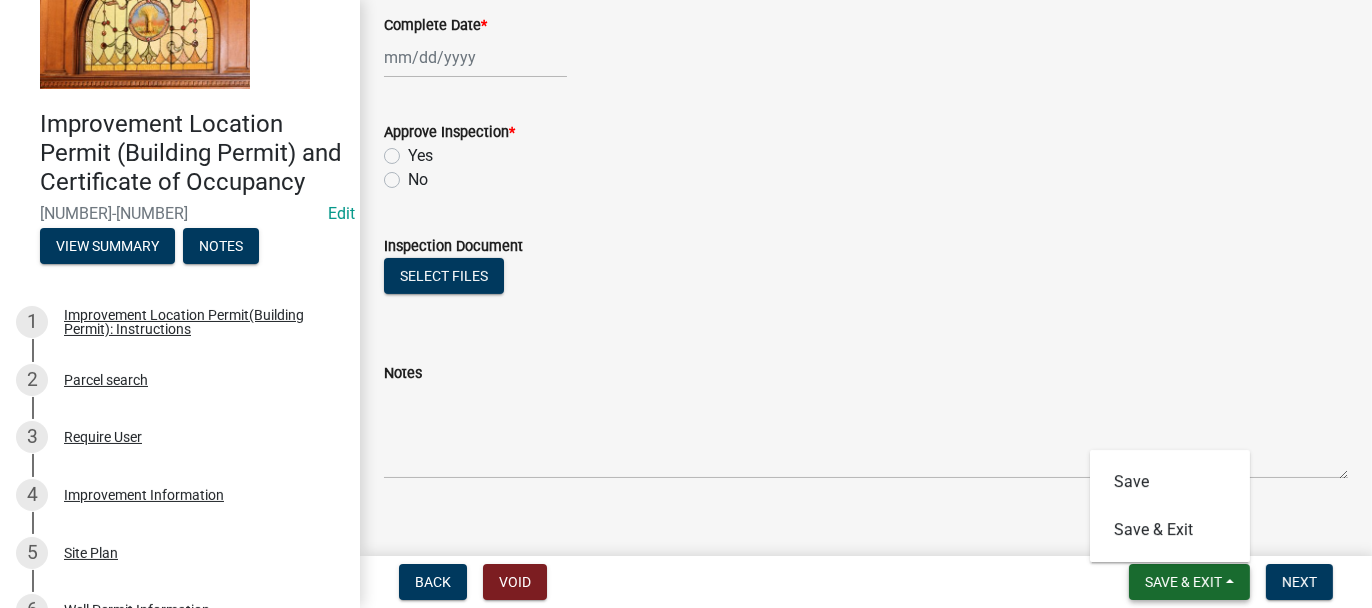 scroll, scrollTop: 300, scrollLeft: 0, axis: vertical 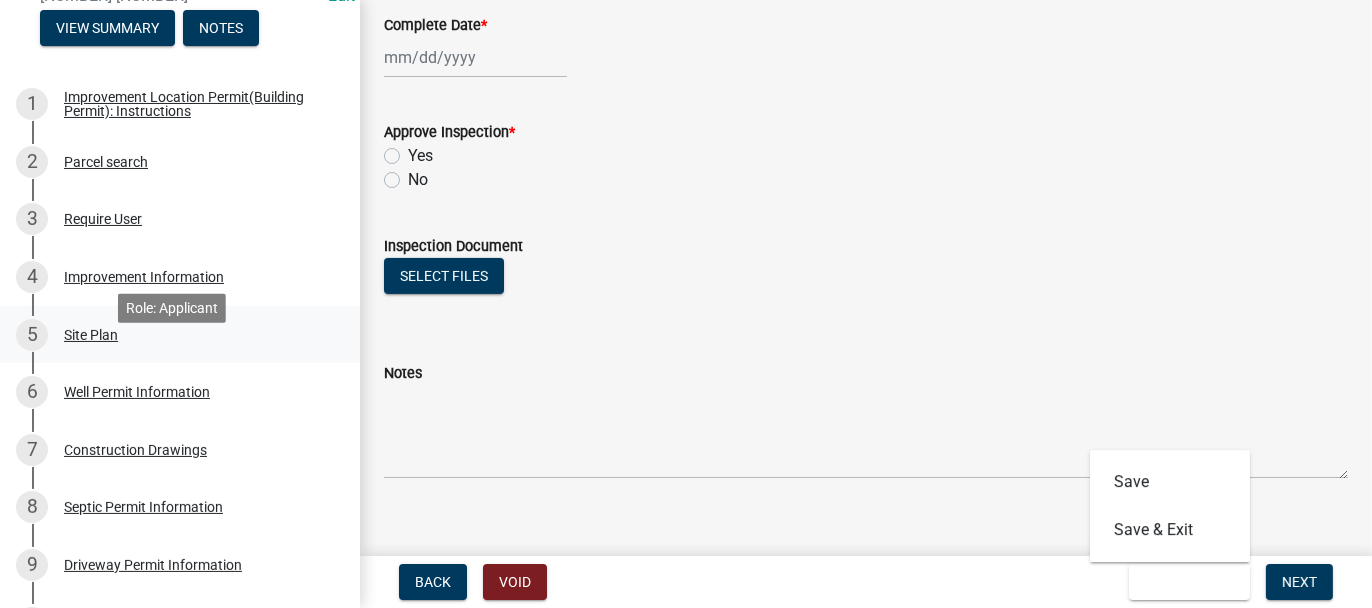 click on "Site Plan" at bounding box center (91, 335) 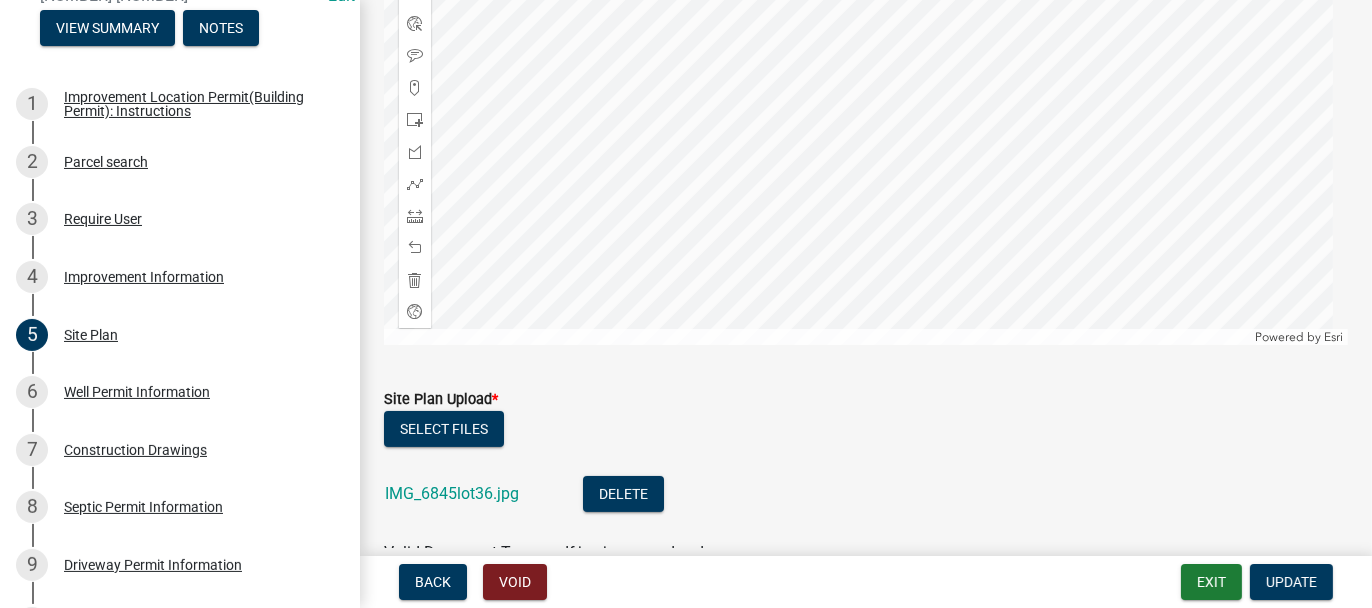 scroll, scrollTop: 515, scrollLeft: 0, axis: vertical 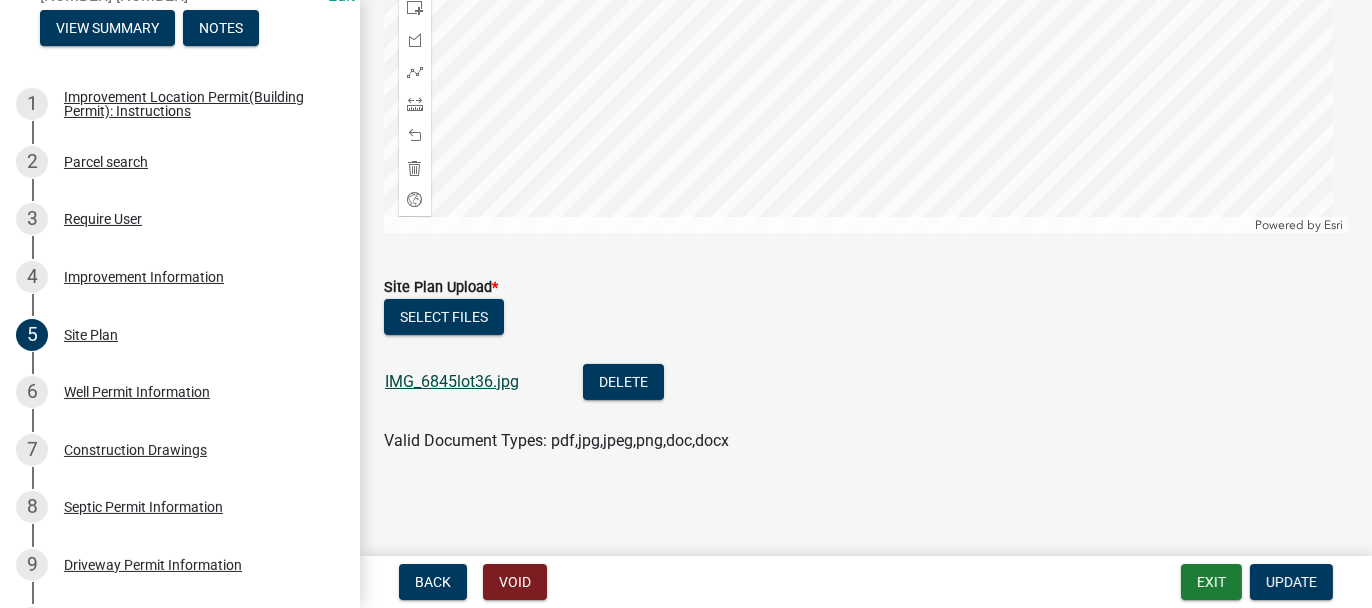 click on "IMG_6845lot36.jpg" 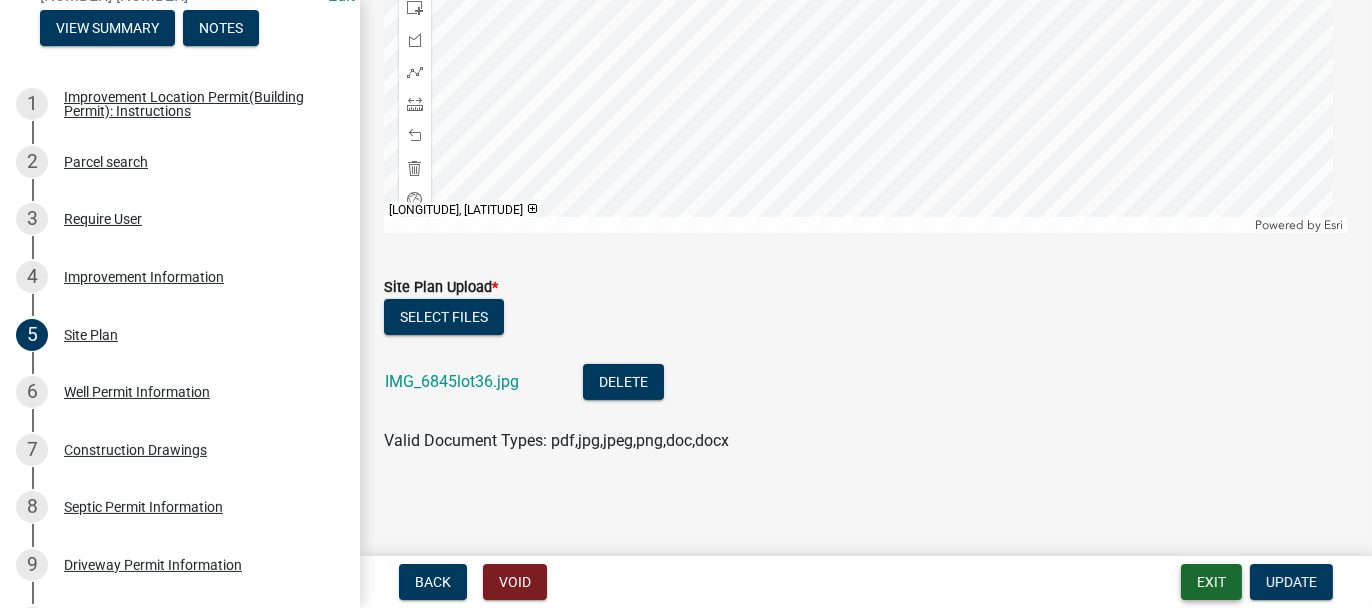 click on "Exit" at bounding box center [1211, 582] 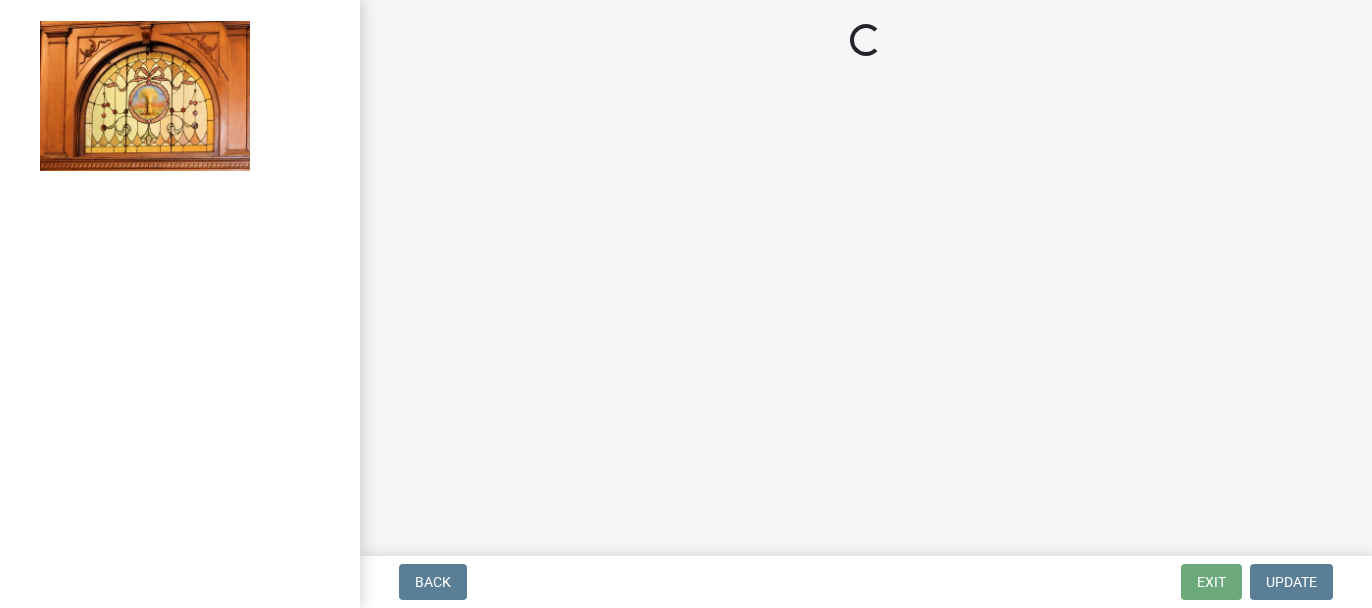 scroll, scrollTop: 0, scrollLeft: 0, axis: both 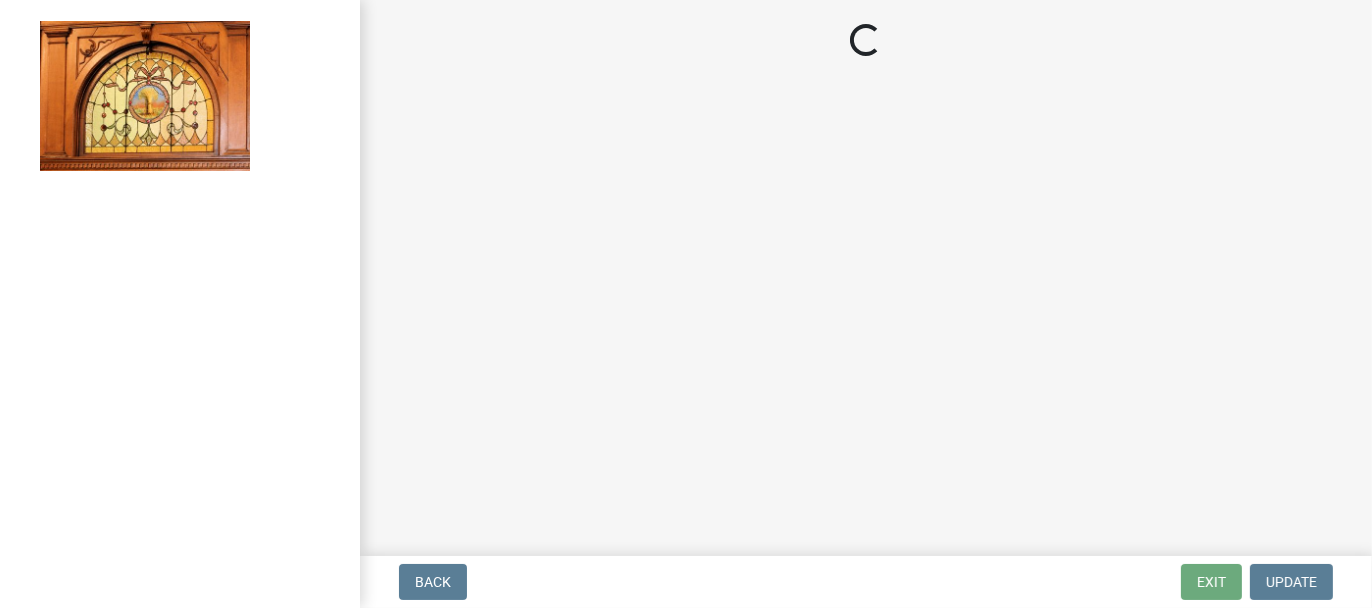 select on "62bb873c-c571-4454-ac8a-8c216551e2a3" 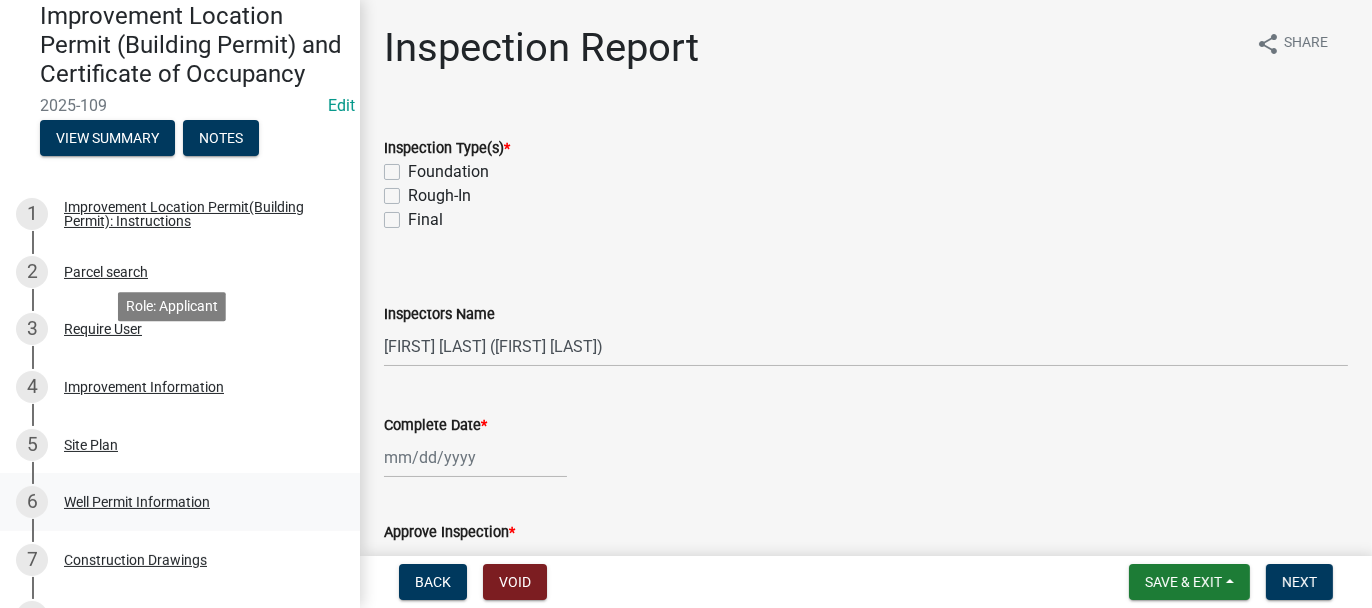 scroll, scrollTop: 300, scrollLeft: 0, axis: vertical 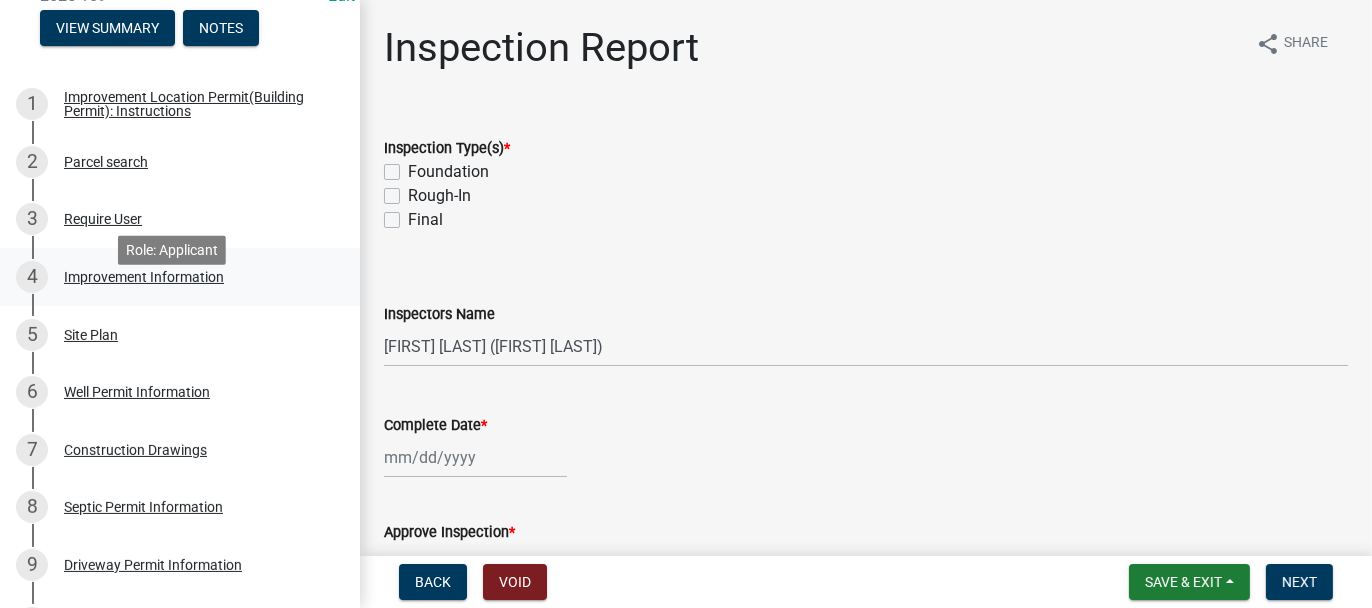 click on "Improvement Information" at bounding box center [144, 277] 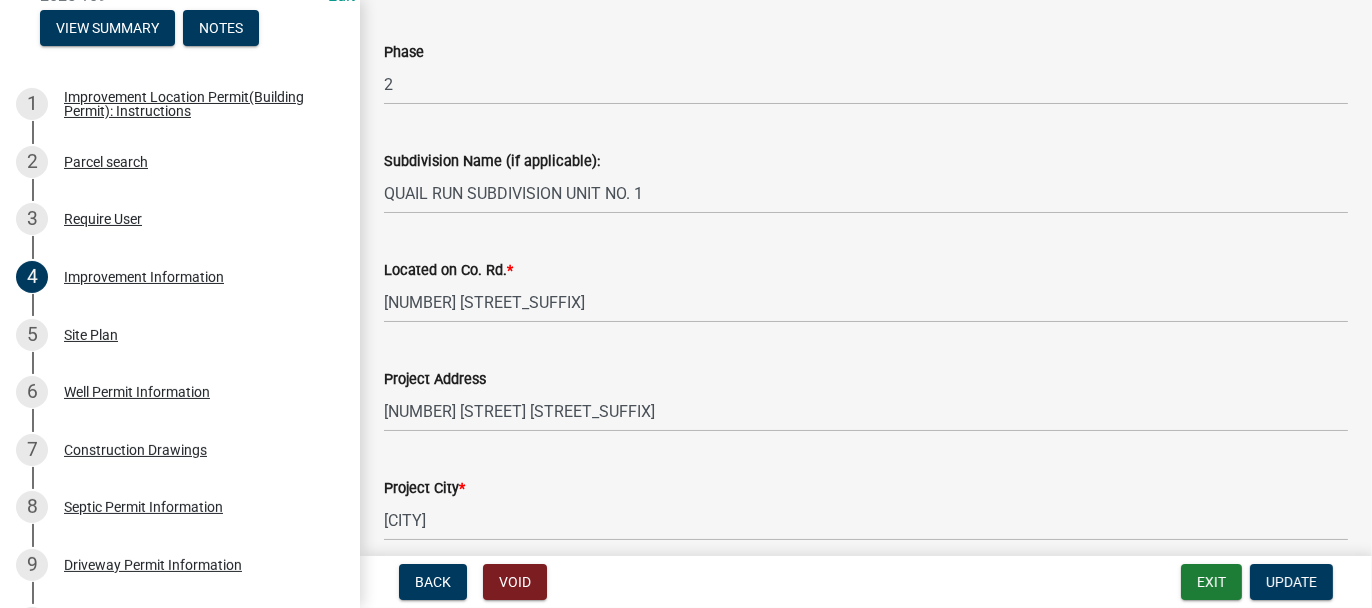 scroll, scrollTop: 500, scrollLeft: 0, axis: vertical 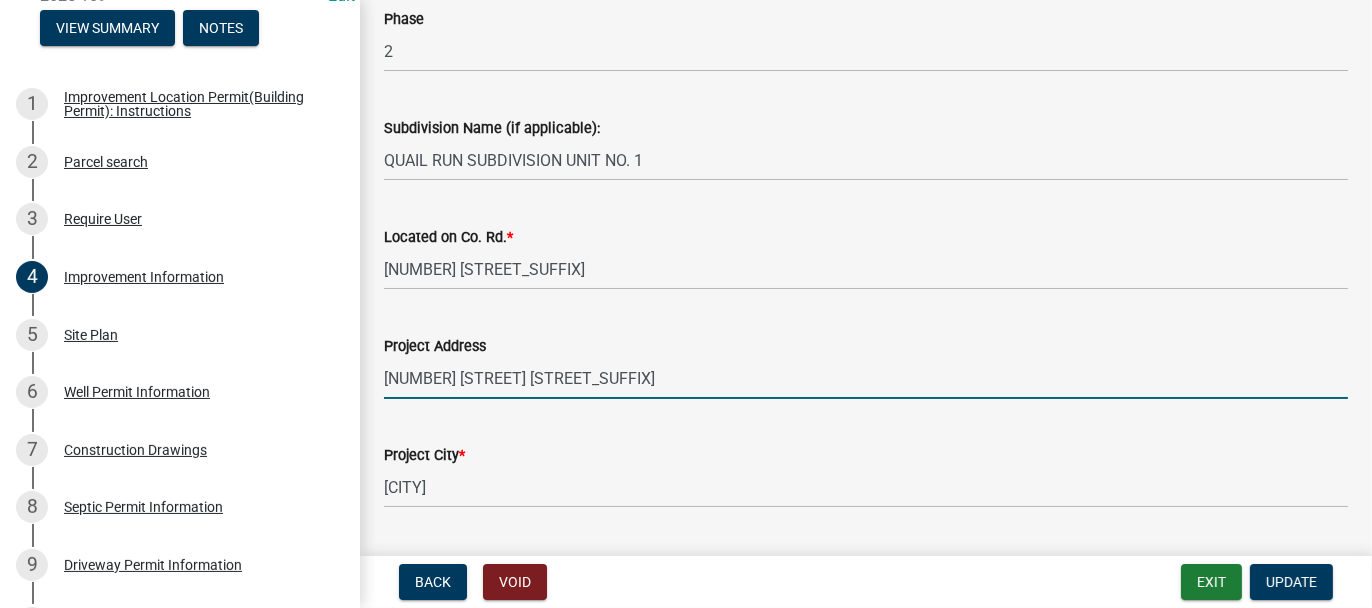 click on "[NUMBER] [STREET_DIRECTION] [STREET_NAME] [DIRECTION]" at bounding box center (866, 378) 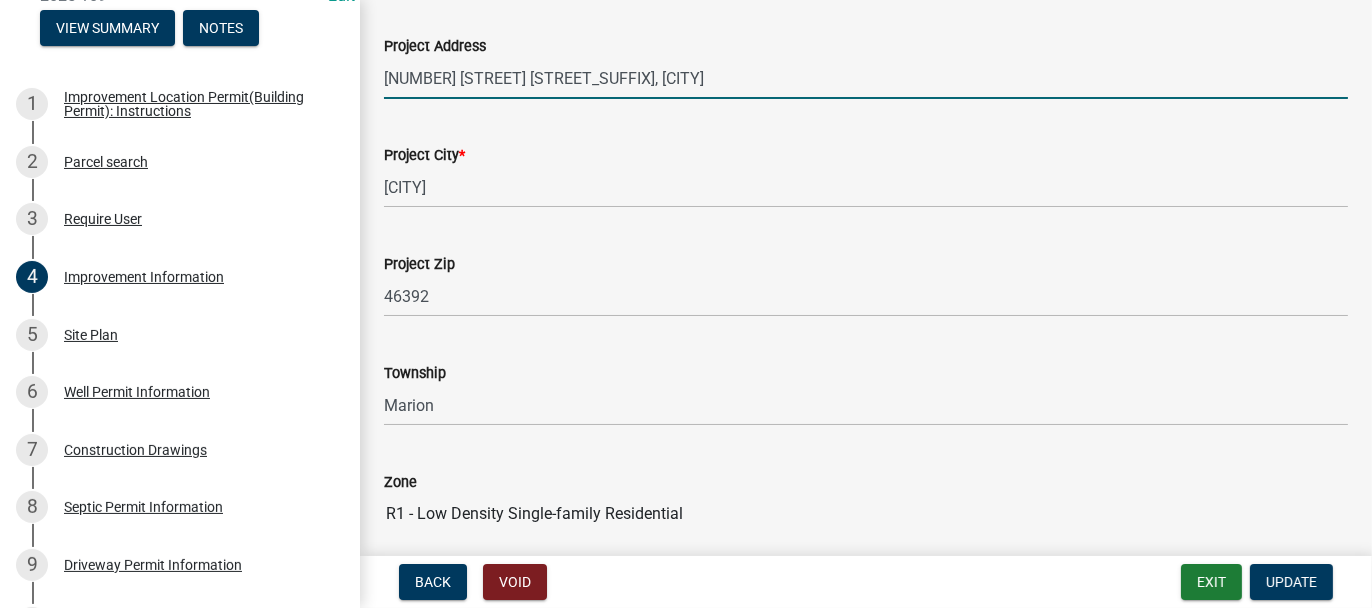 scroll, scrollTop: 900, scrollLeft: 0, axis: vertical 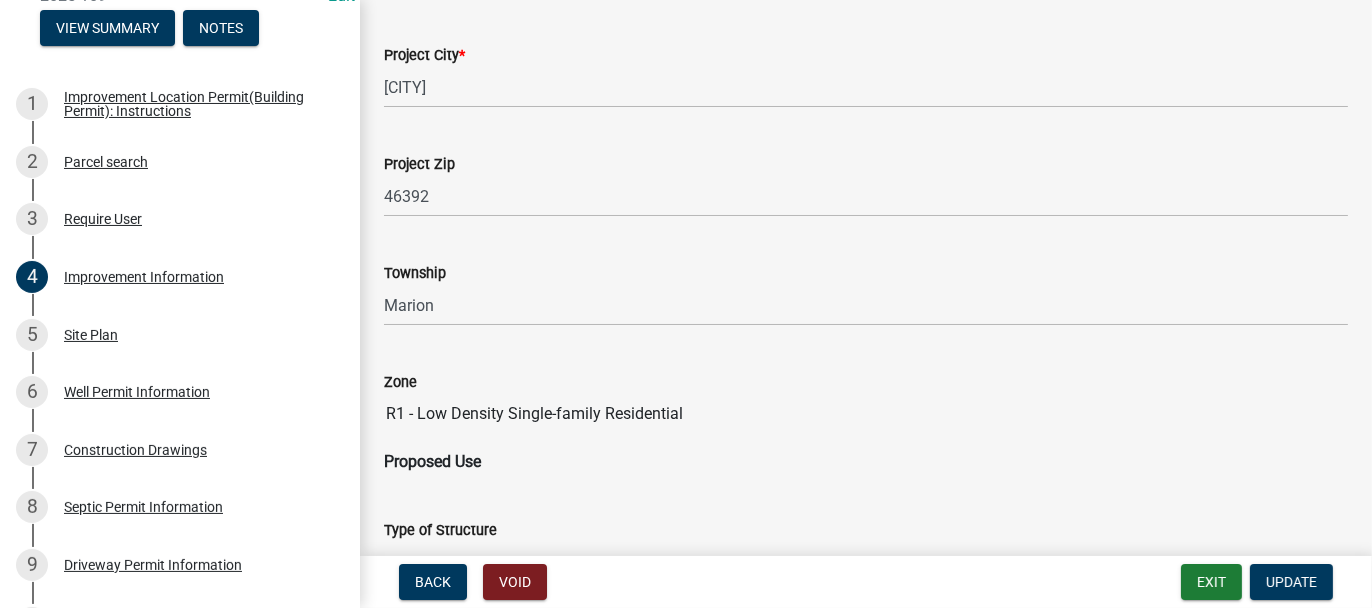 type on "11337 QUAIL RUN DR N, WHEATFIELD" 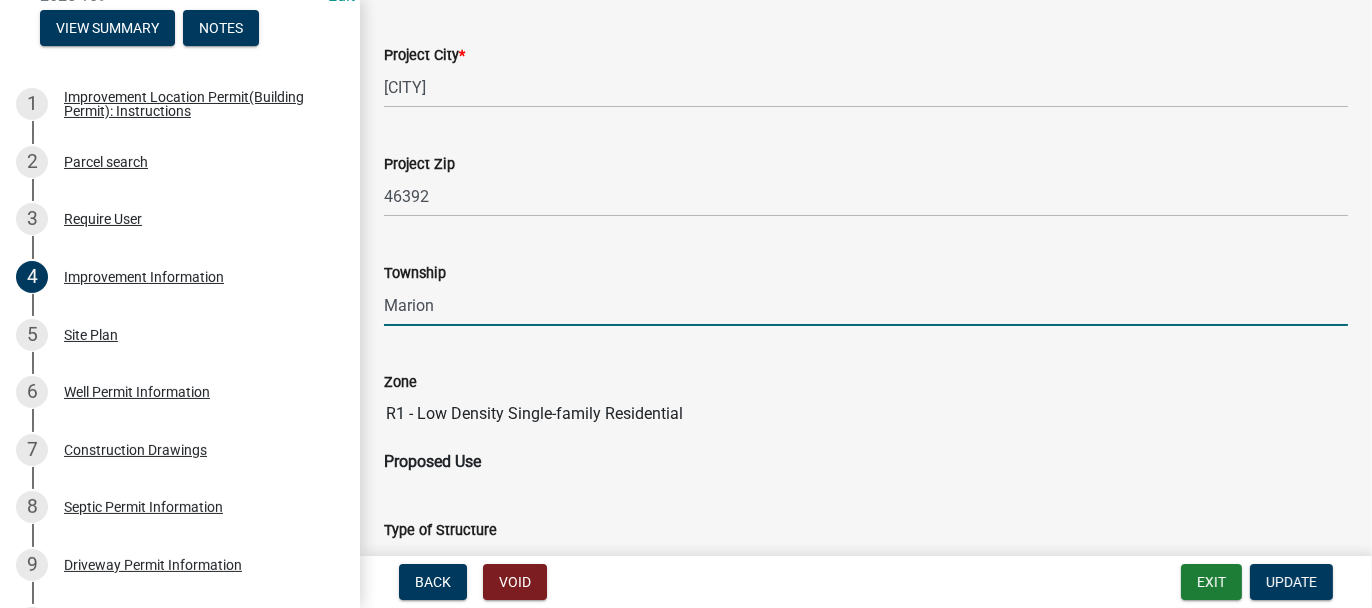 drag, startPoint x: 443, startPoint y: 304, endPoint x: 371, endPoint y: 301, distance: 72.06247 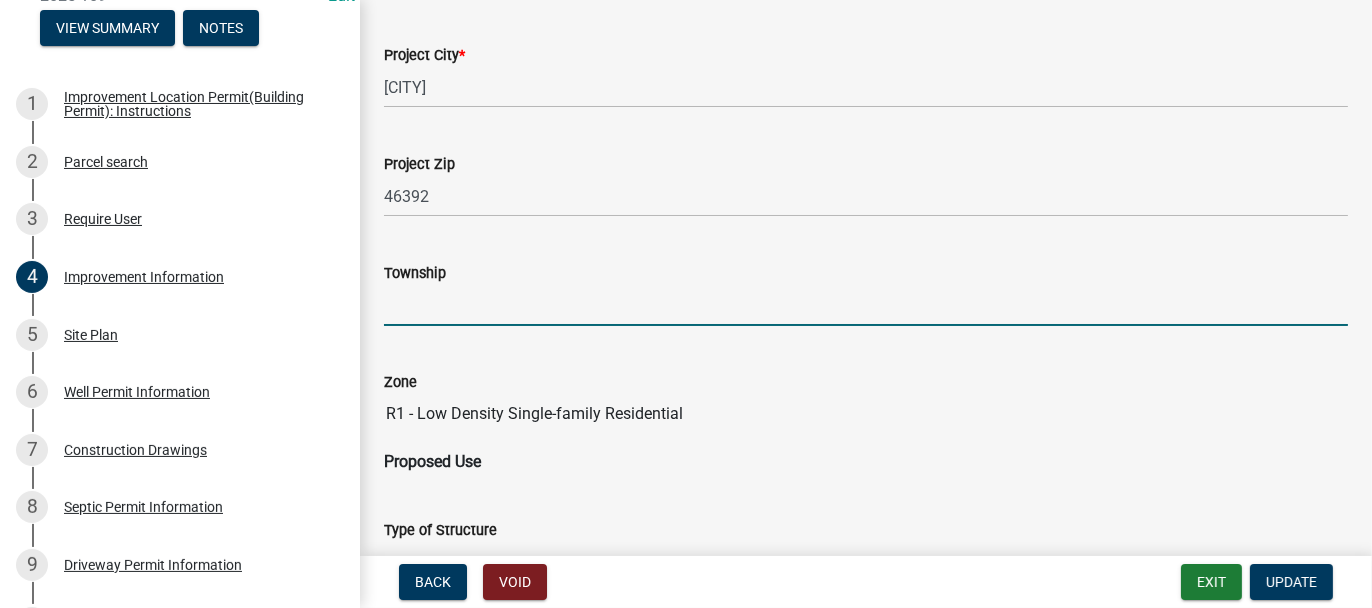 type on "w" 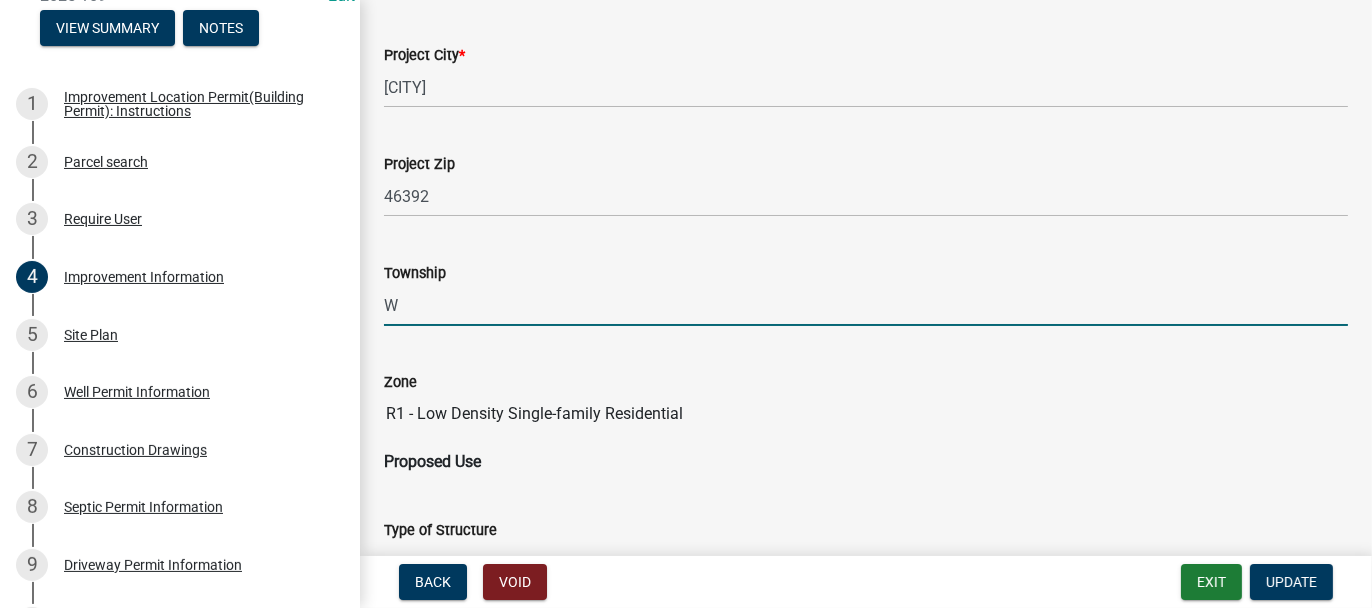 type on "WHEATFIELD" 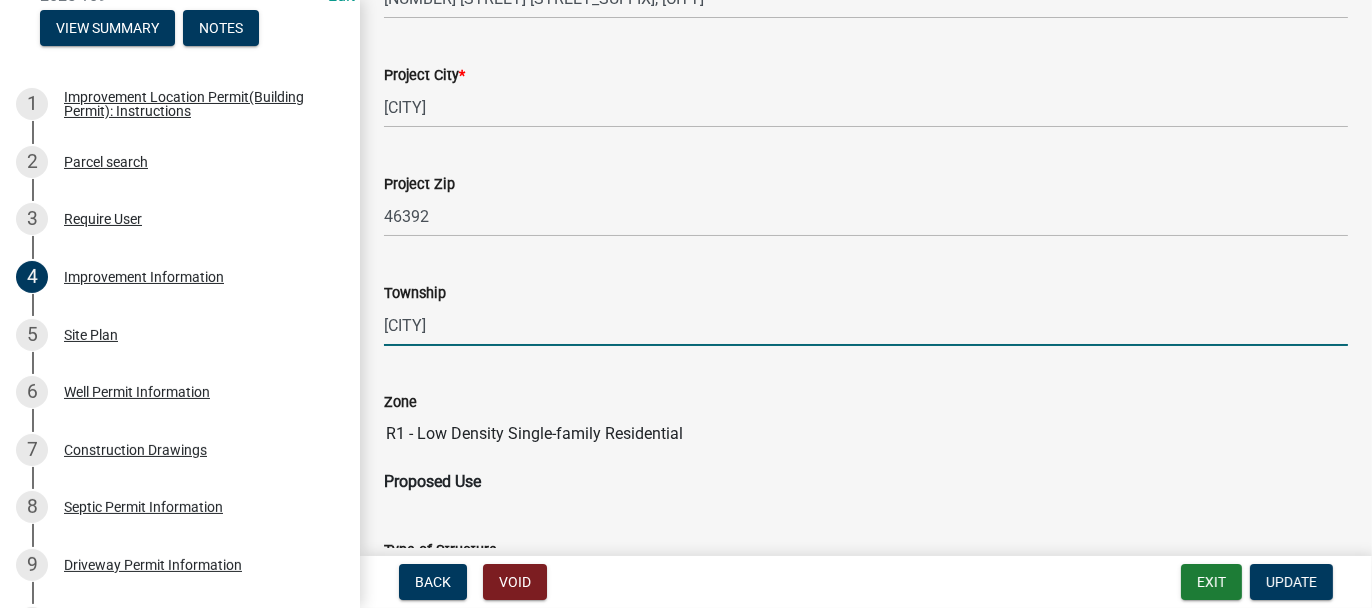 scroll, scrollTop: 900, scrollLeft: 0, axis: vertical 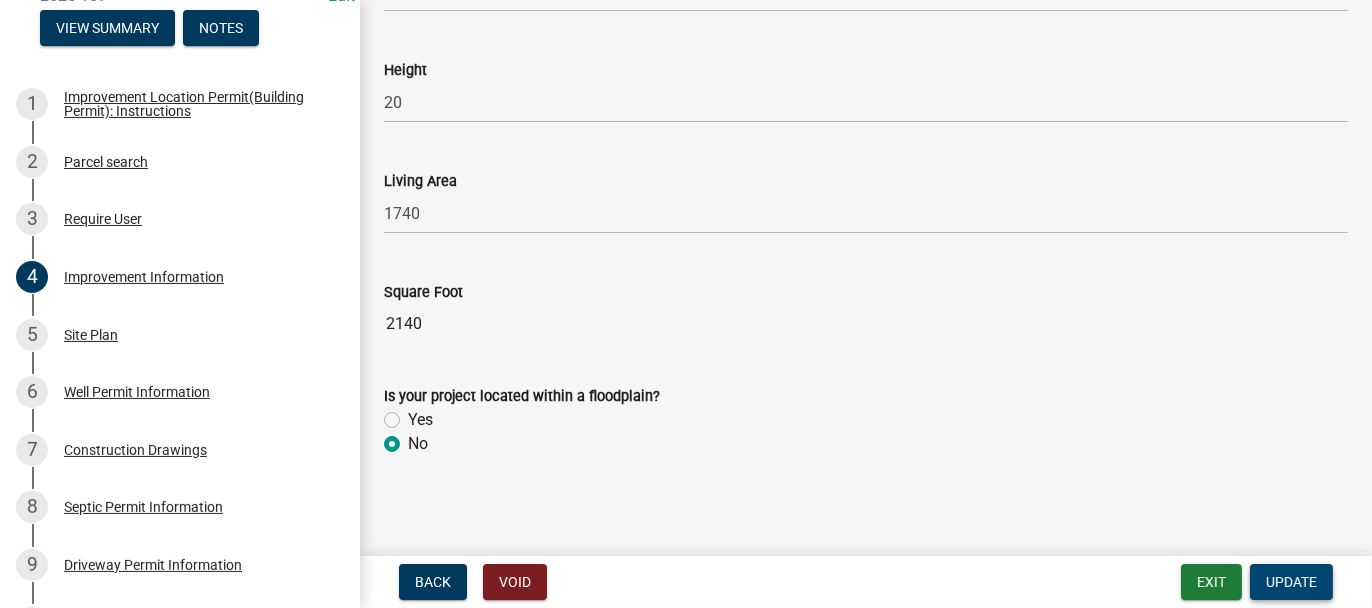 click on "Update" at bounding box center [1291, 582] 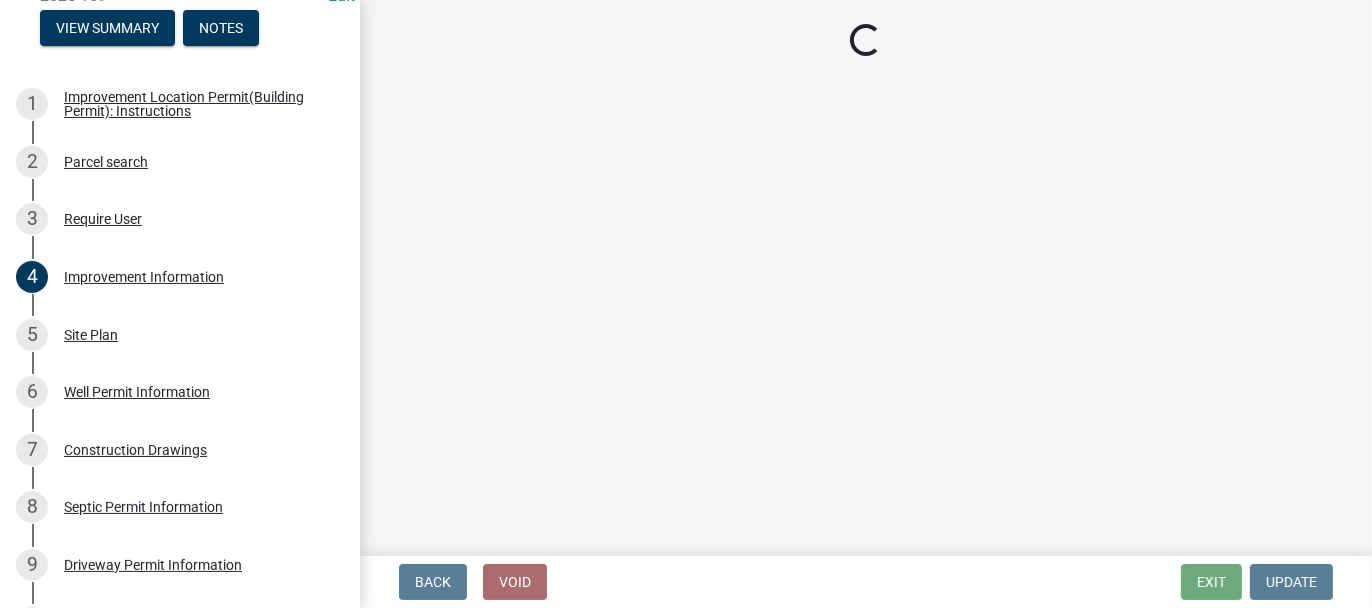 select on "62bb873c-c571-4454-ac8a-8c216551e2a3" 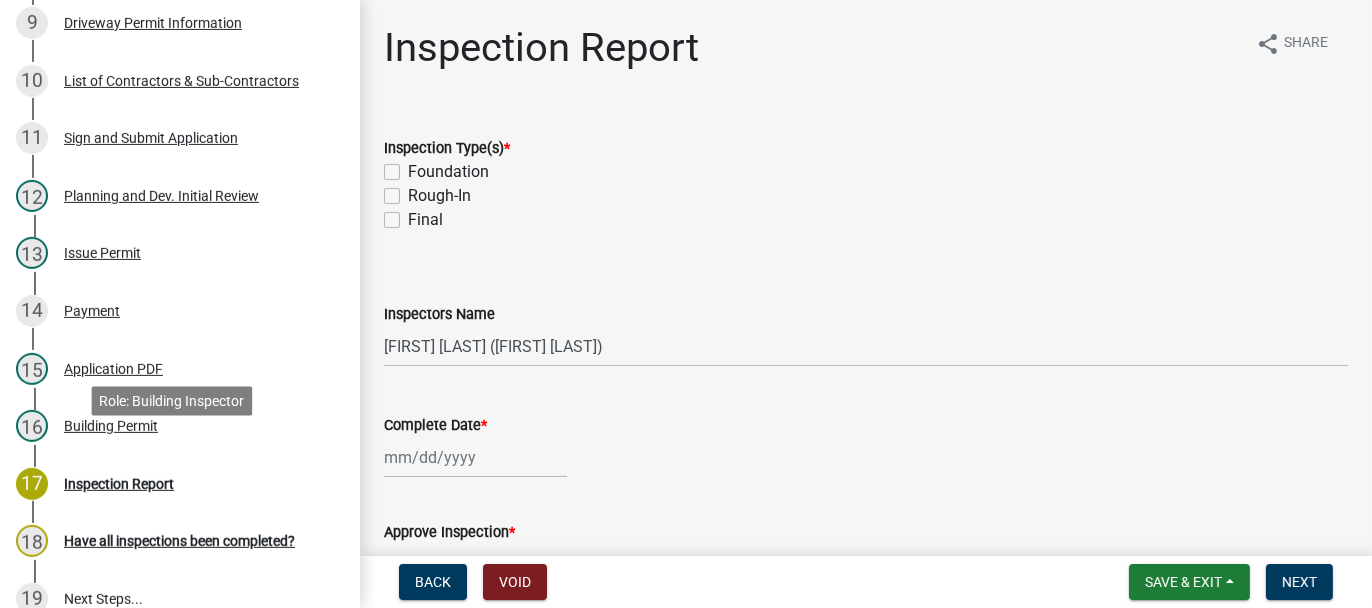 scroll, scrollTop: 900, scrollLeft: 0, axis: vertical 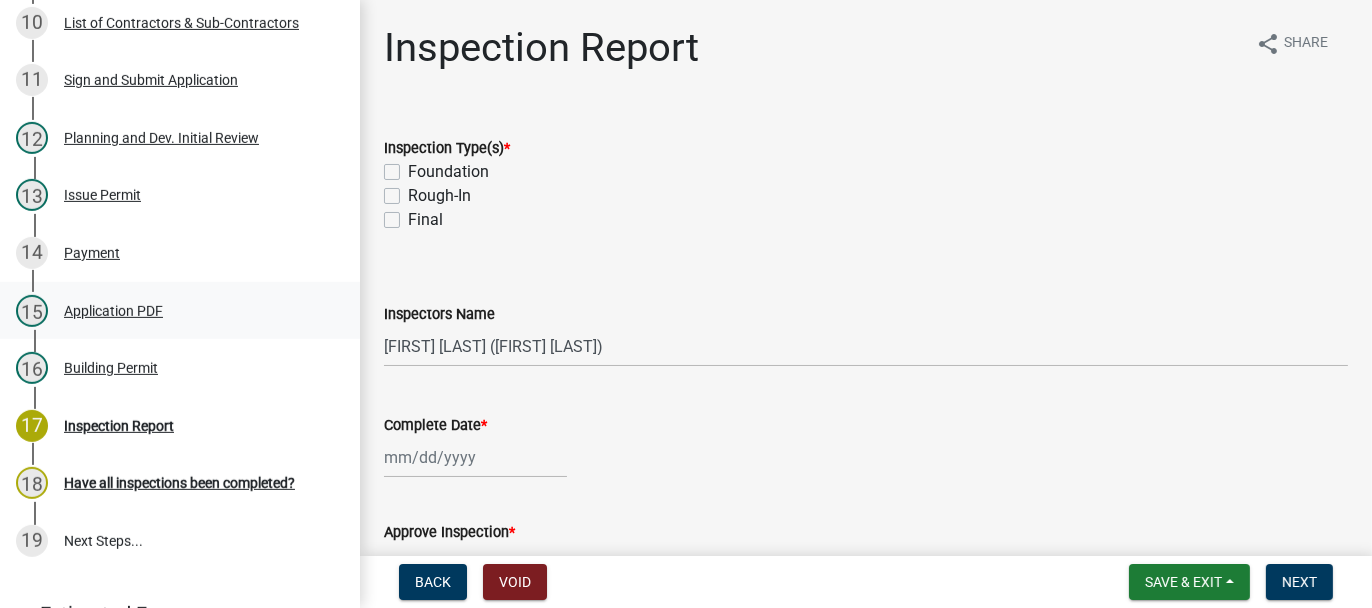click on "Application PDF" at bounding box center (113, 311) 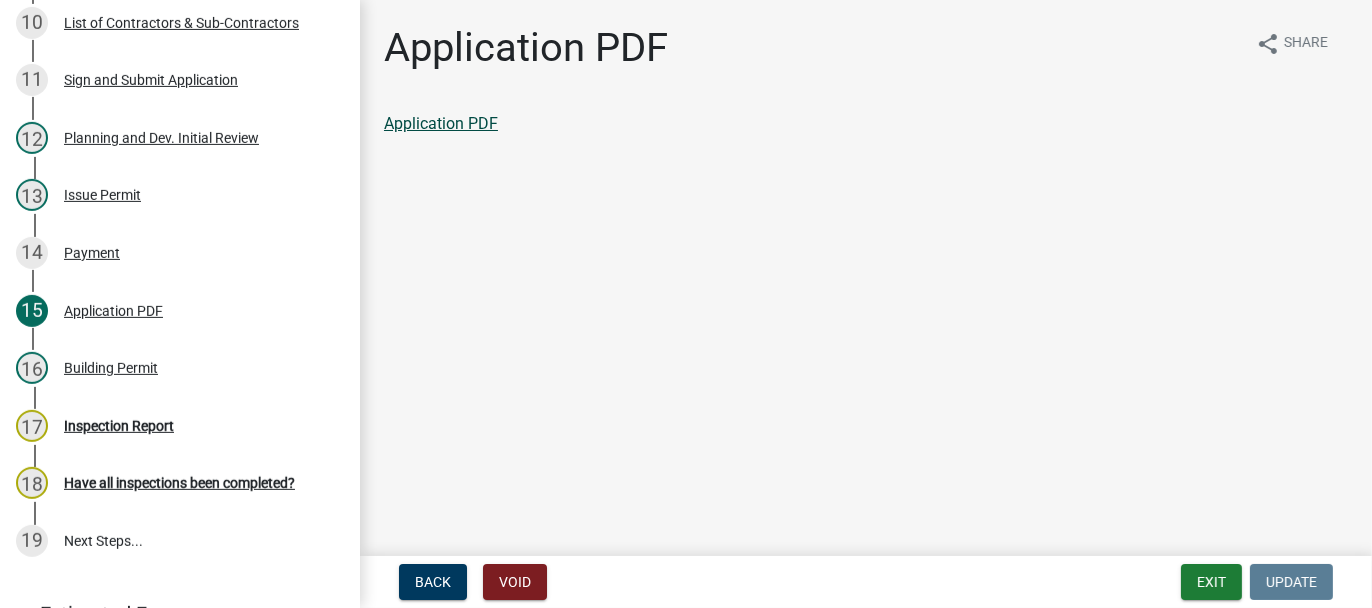 click on "Application PDF" 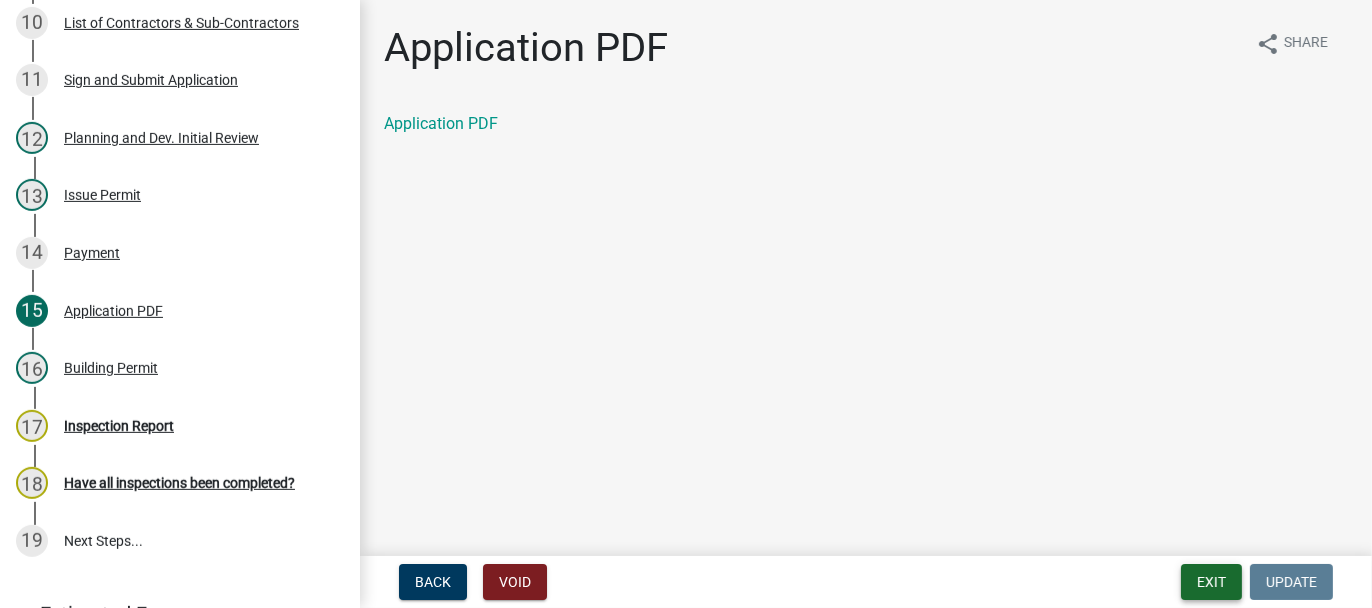 click on "Exit" at bounding box center (1211, 582) 